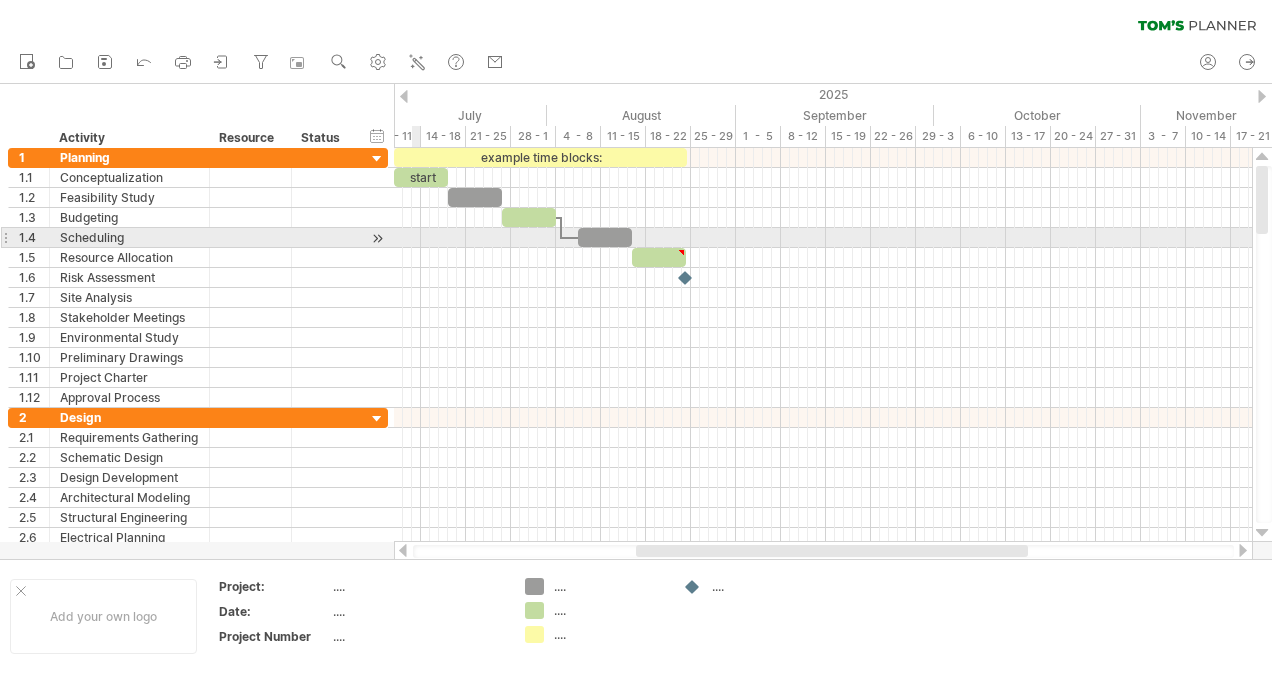 scroll, scrollTop: 0, scrollLeft: 0, axis: both 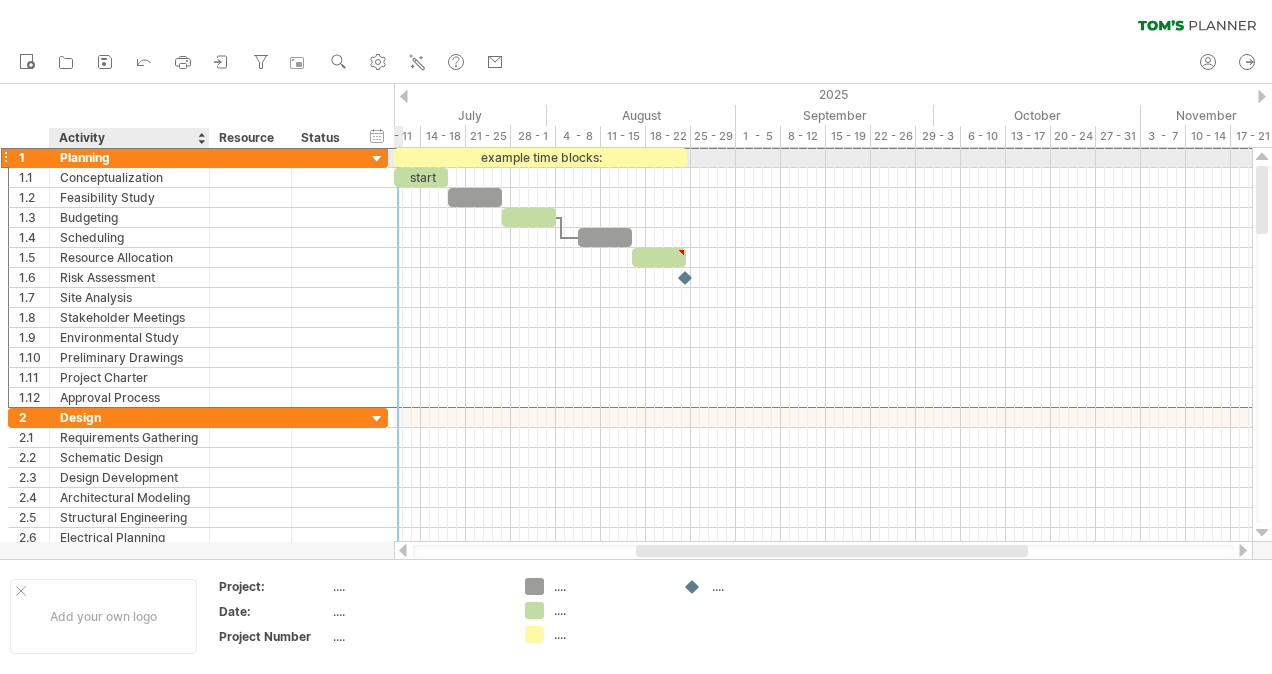 click on "Planning" at bounding box center [129, 157] 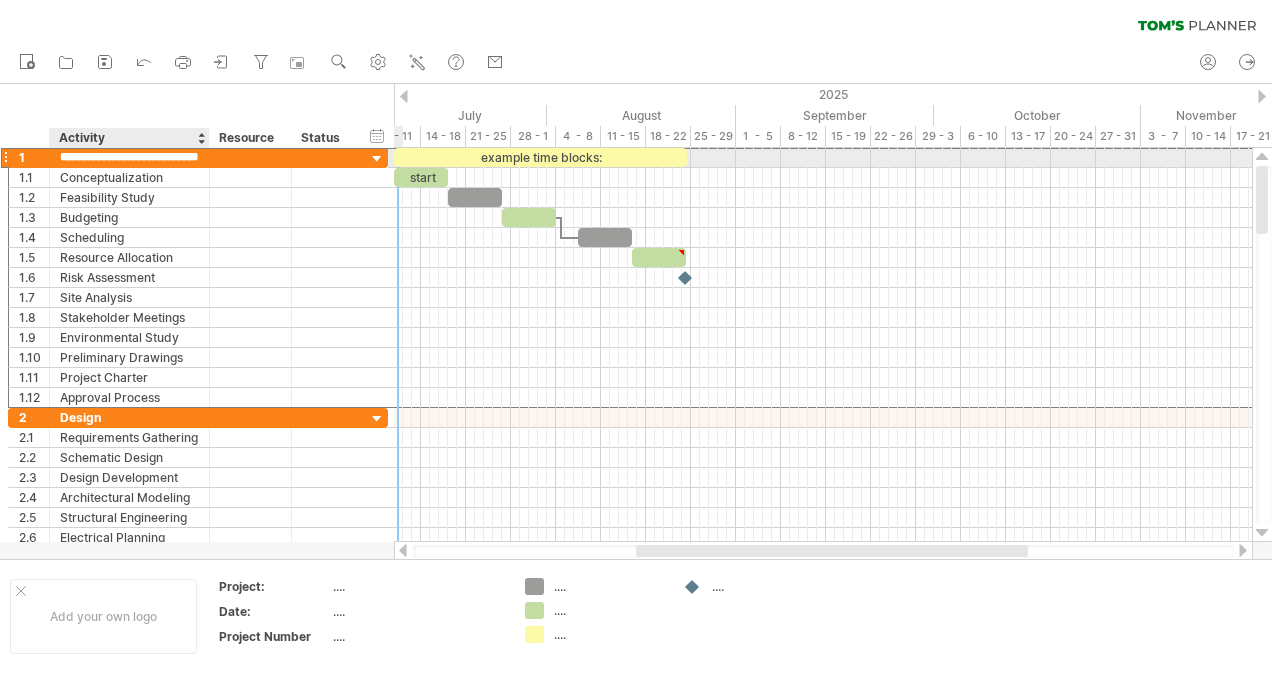 scroll, scrollTop: 0, scrollLeft: 0, axis: both 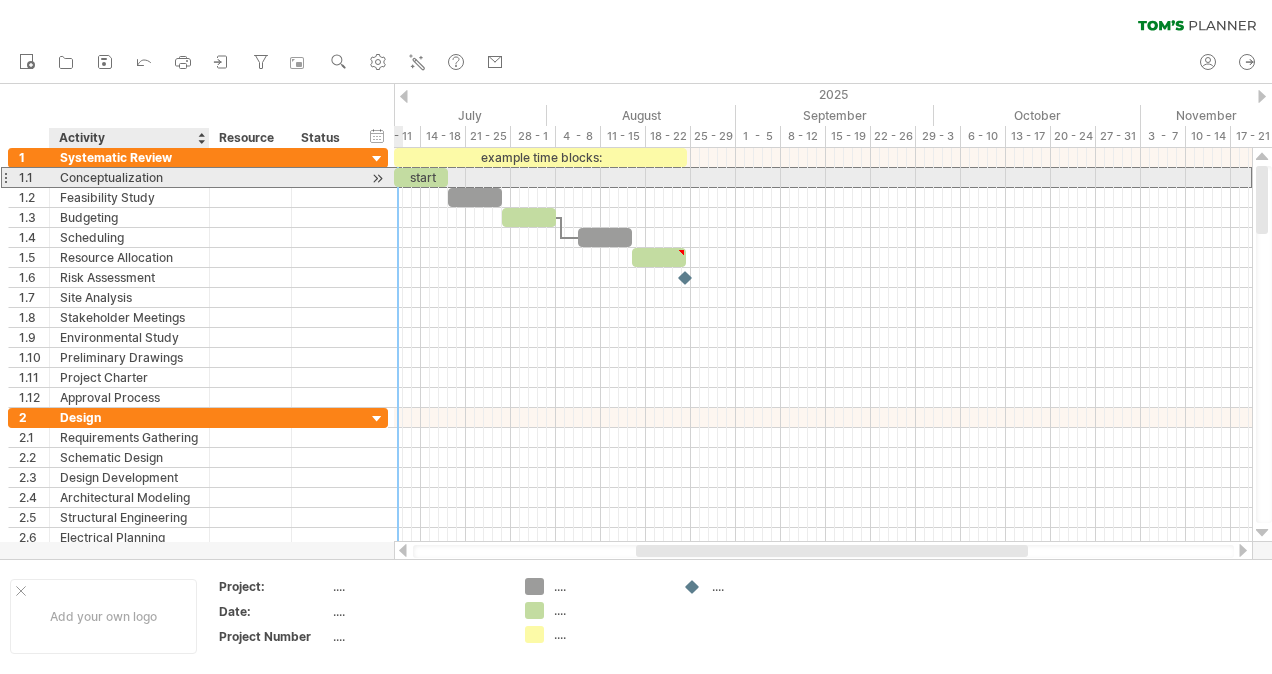 click on "Conceptualization" at bounding box center [129, 177] 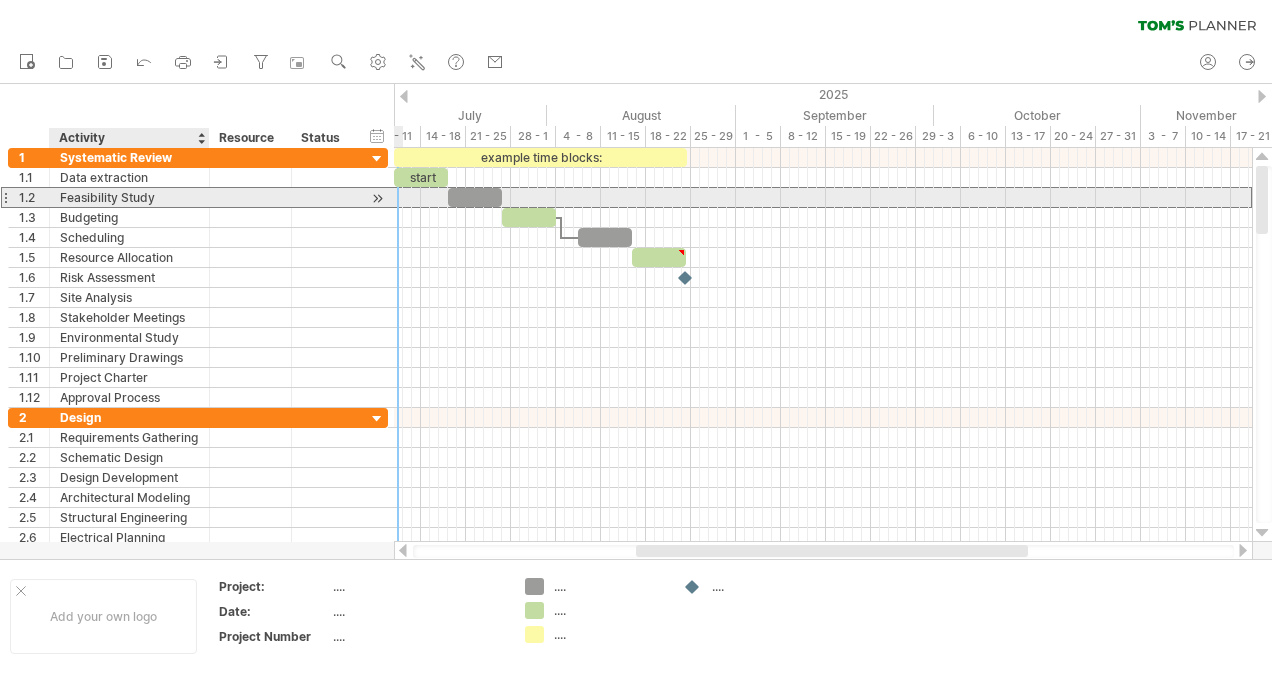 click on "Feasibility Study" at bounding box center (129, 197) 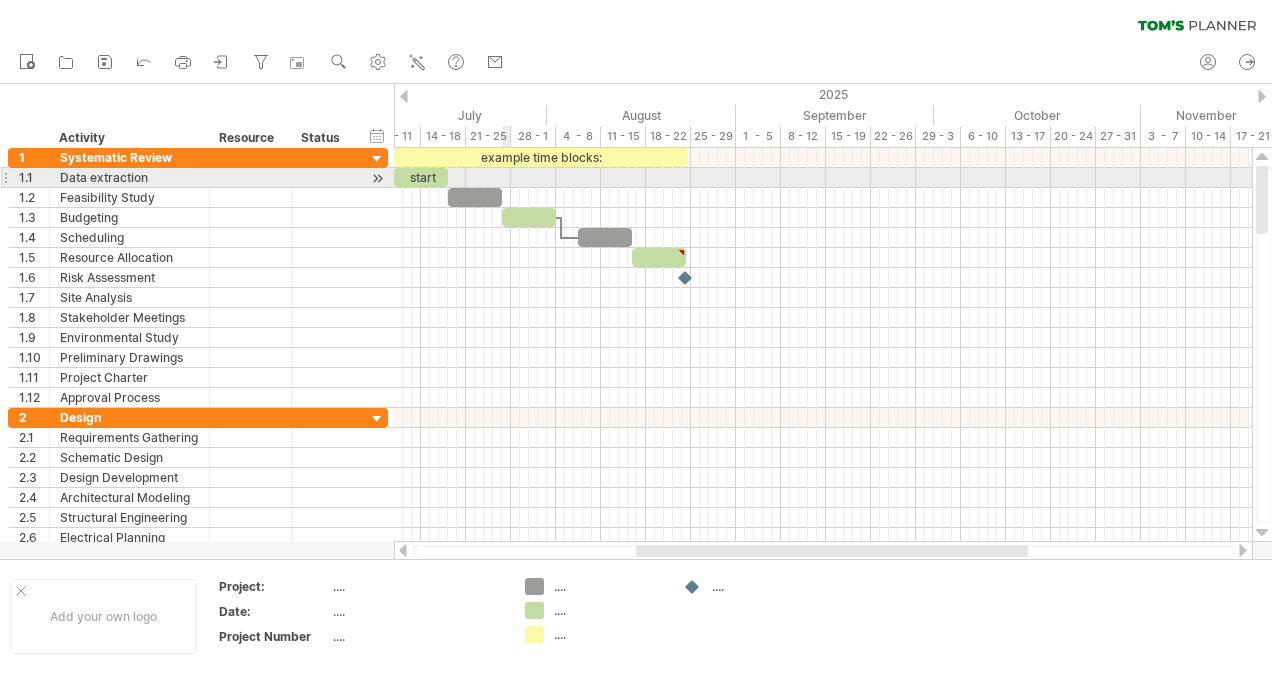 click at bounding box center (823, 178) 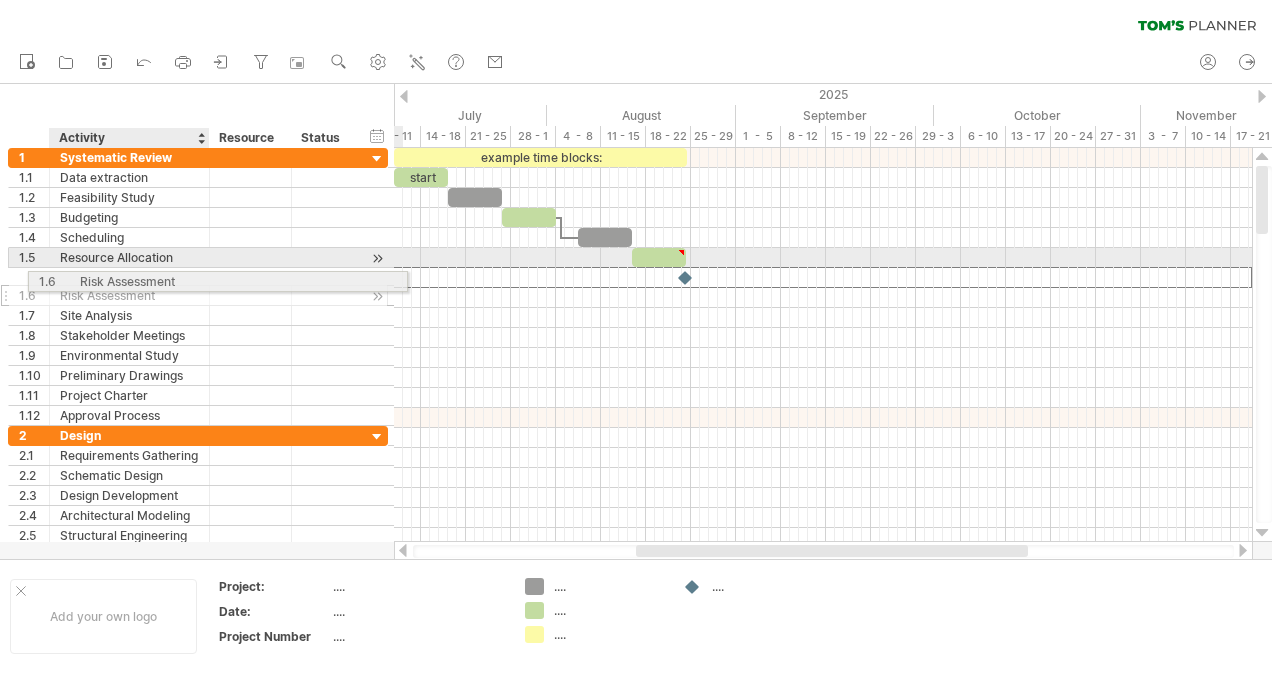 drag, startPoint x: 18, startPoint y: 278, endPoint x: 117, endPoint y: 278, distance: 99 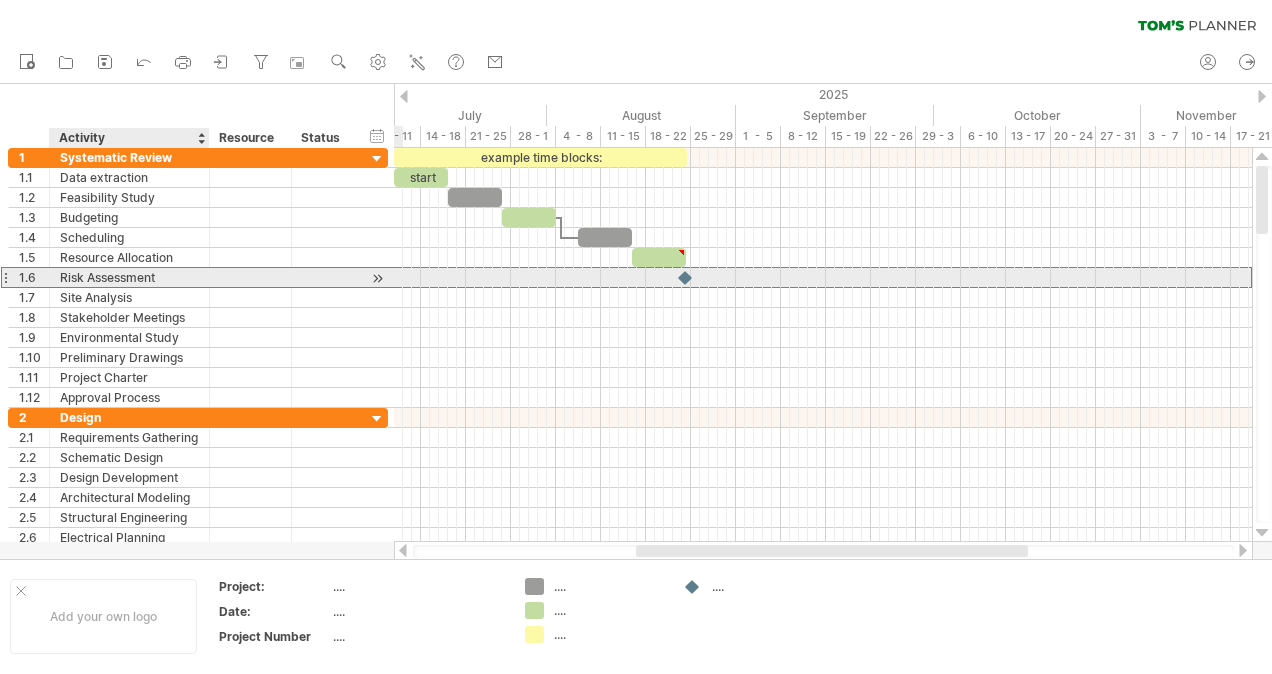 click on "Risk Assessment" at bounding box center [129, 277] 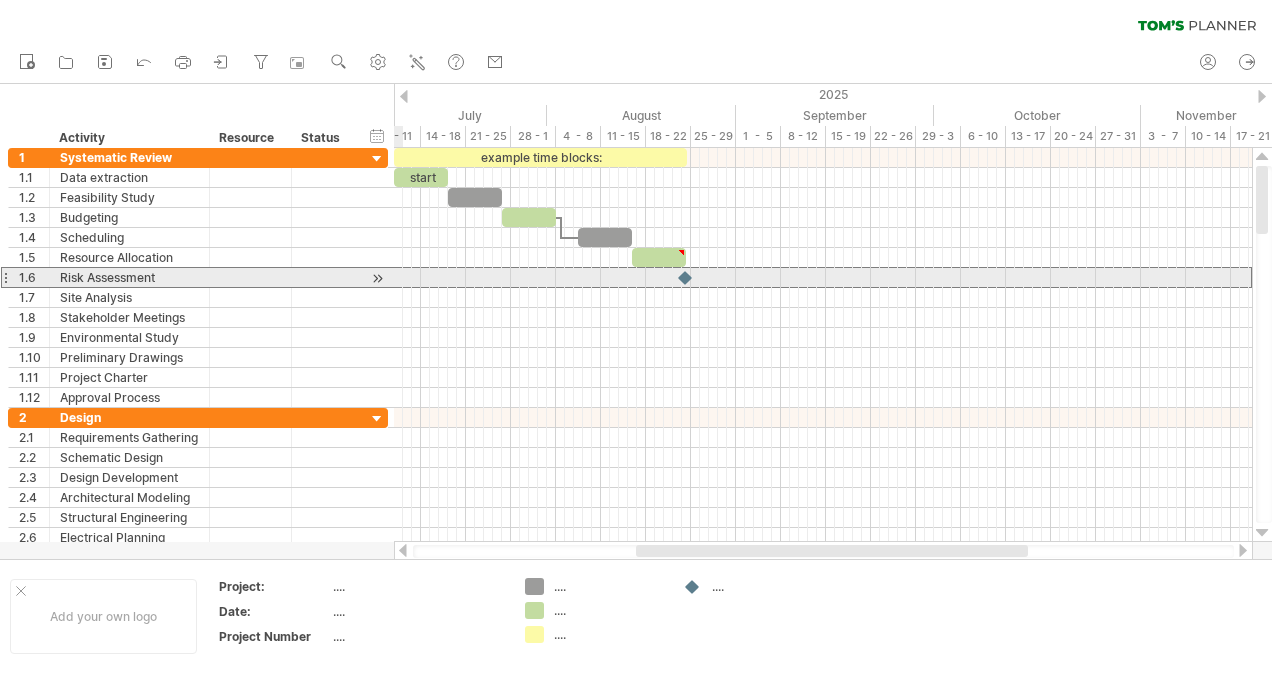 click at bounding box center [5, 277] 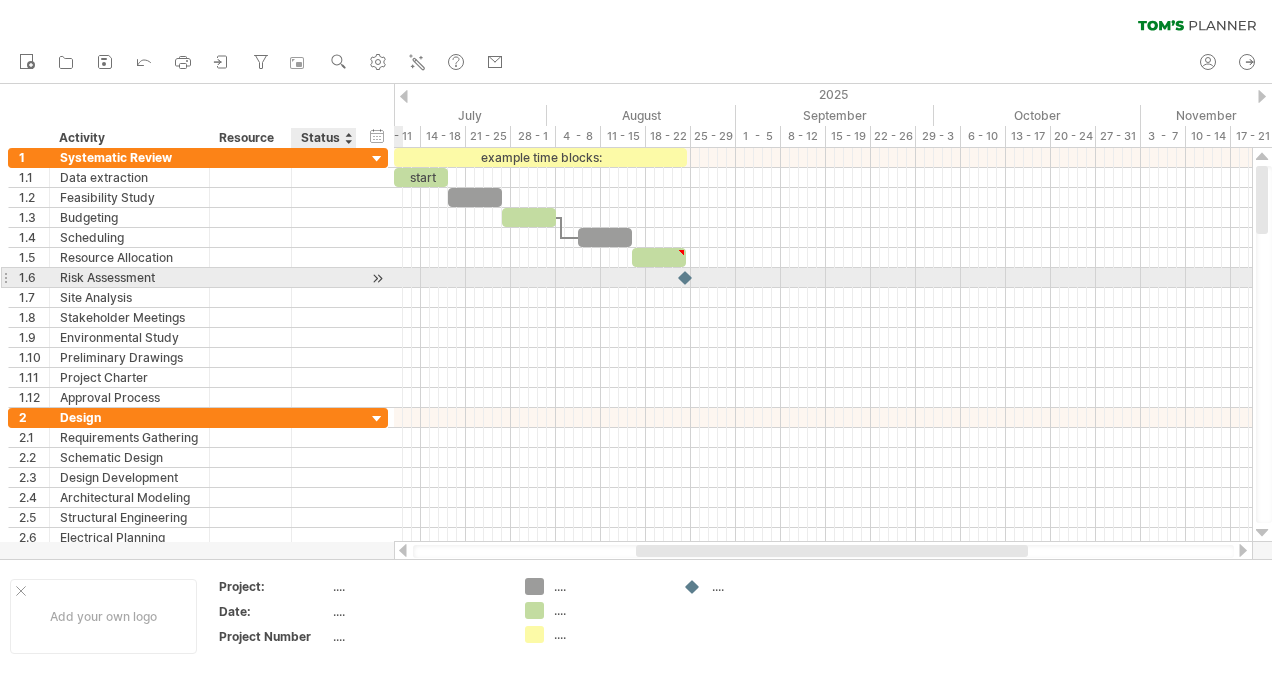 click at bounding box center [377, 278] 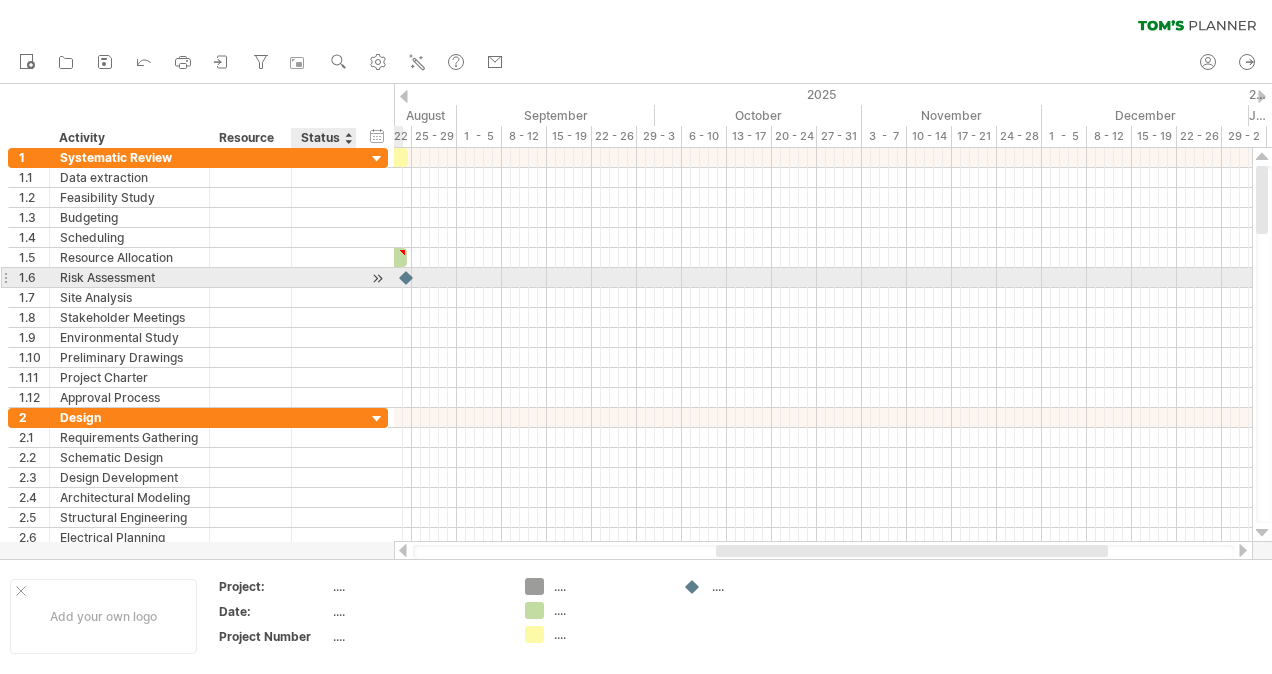 click at bounding box center (377, 278) 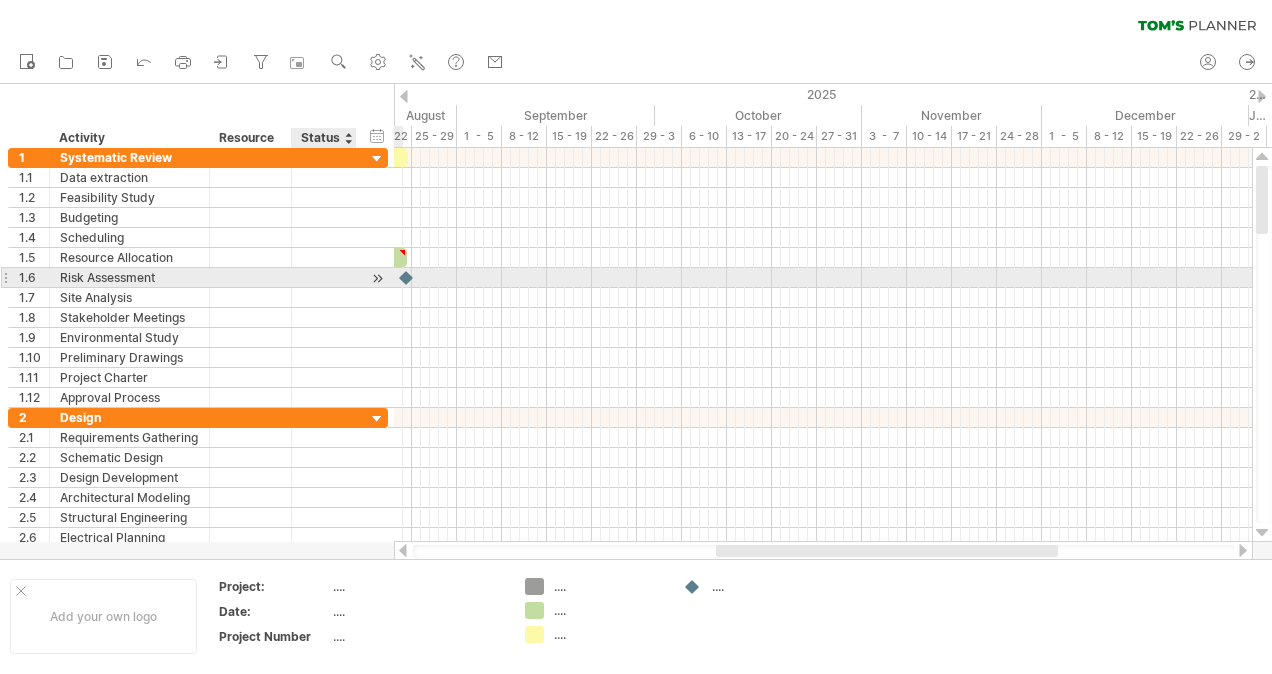 click at bounding box center [377, 278] 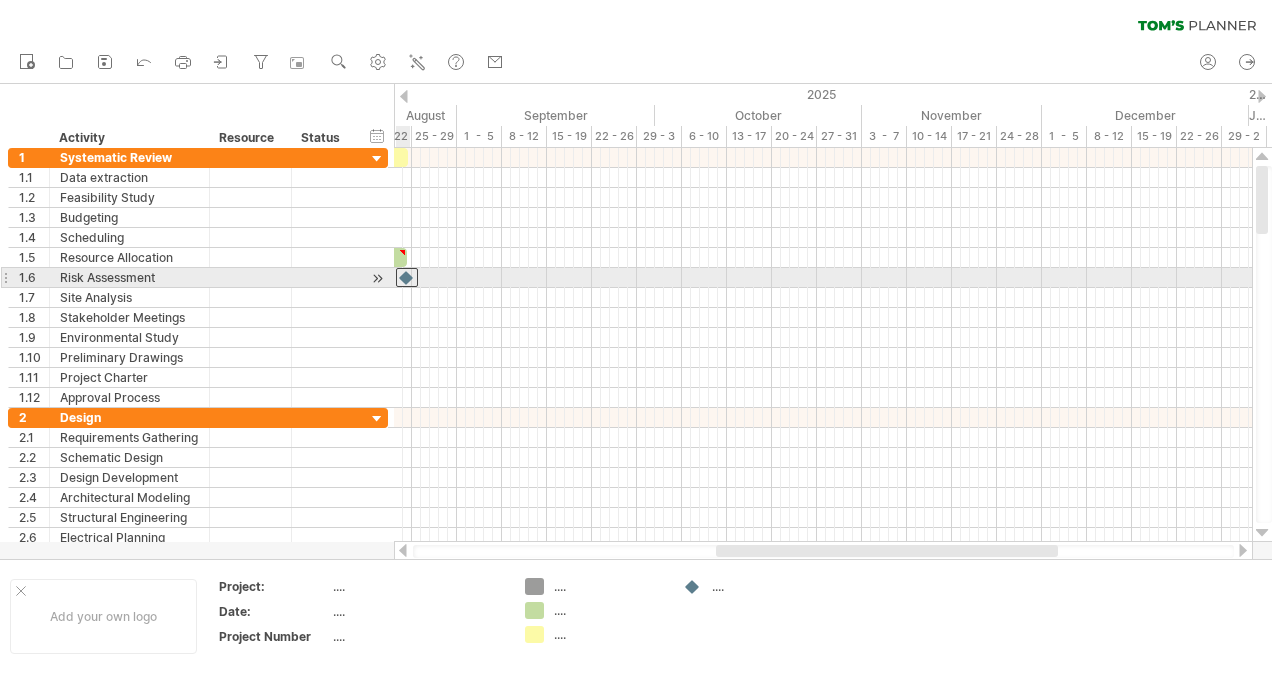click at bounding box center (407, 277) 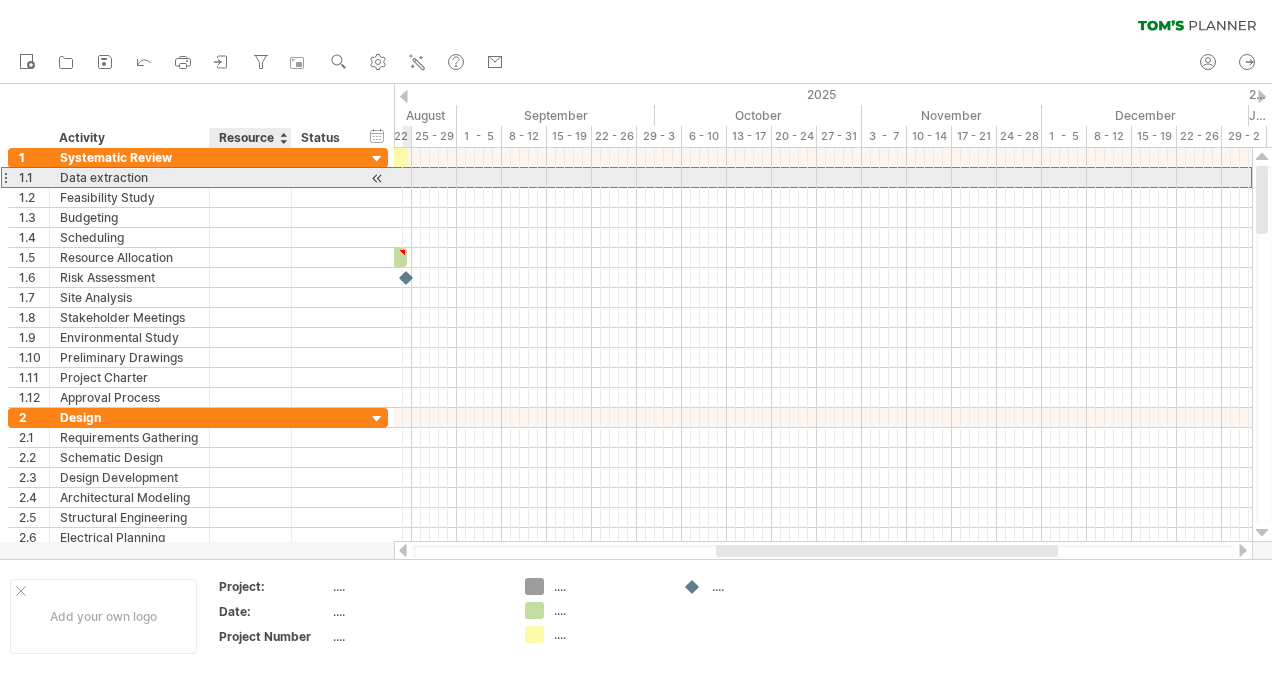 click at bounding box center [129, 177] 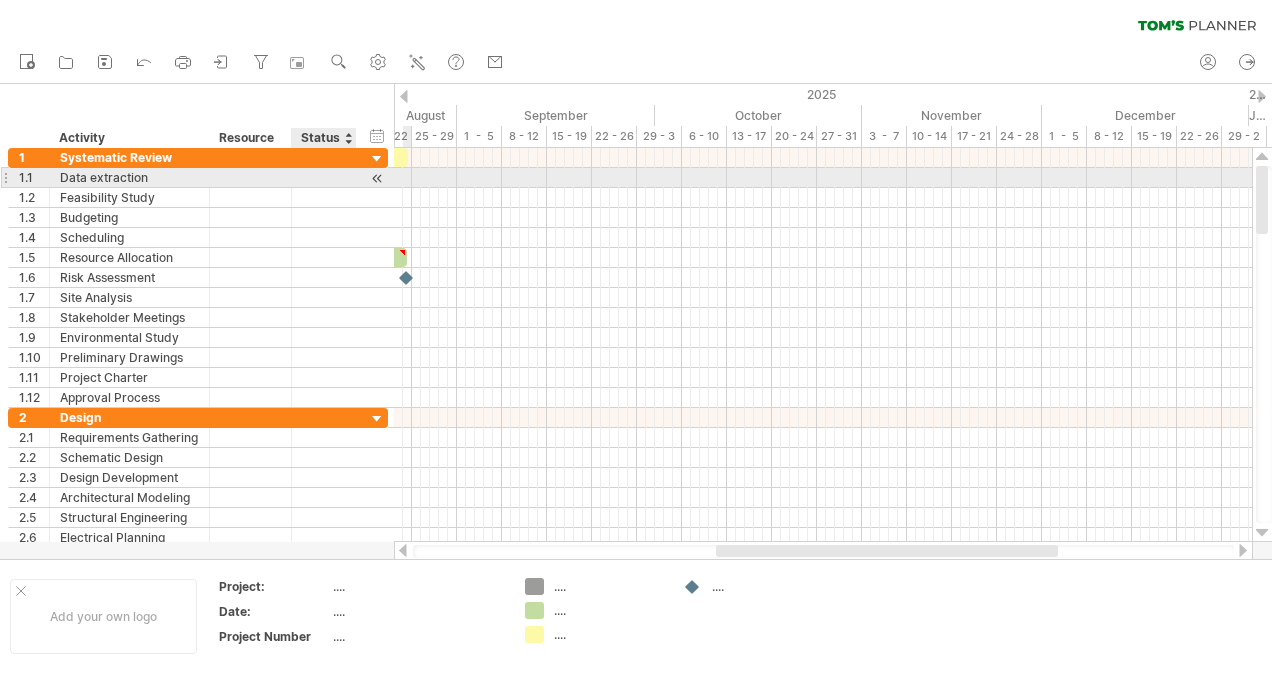 click at bounding box center [377, 178] 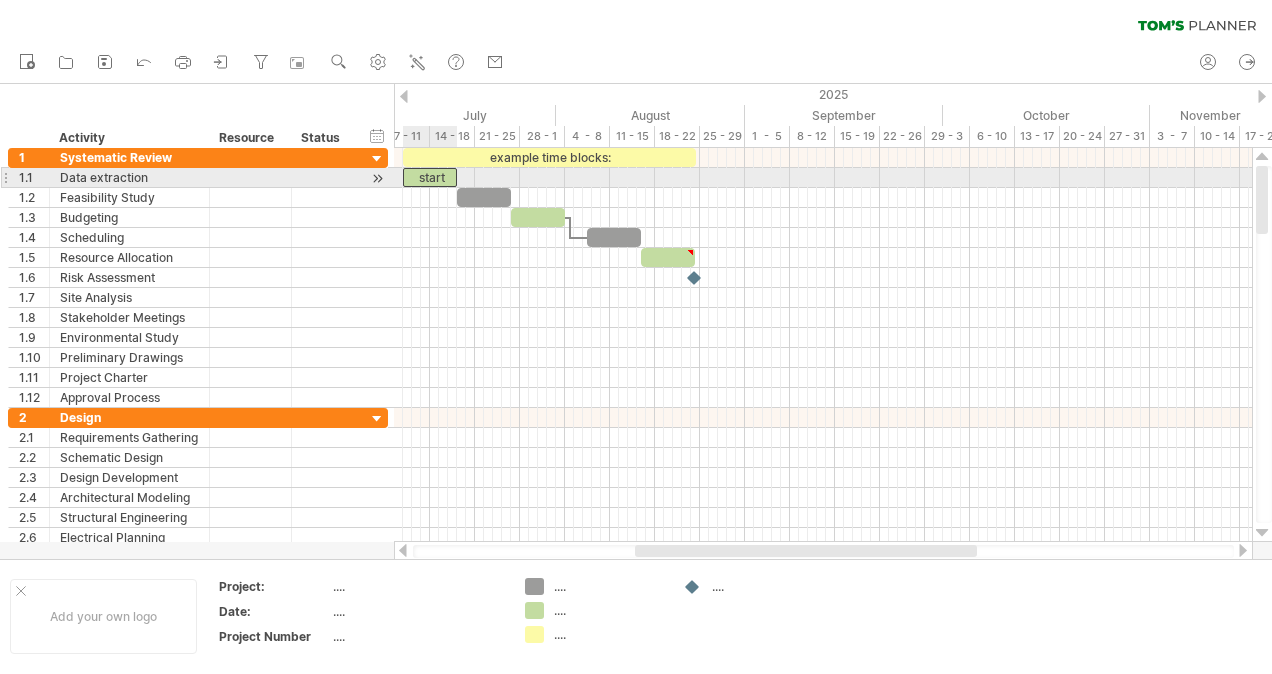 click on "start" at bounding box center [430, 177] 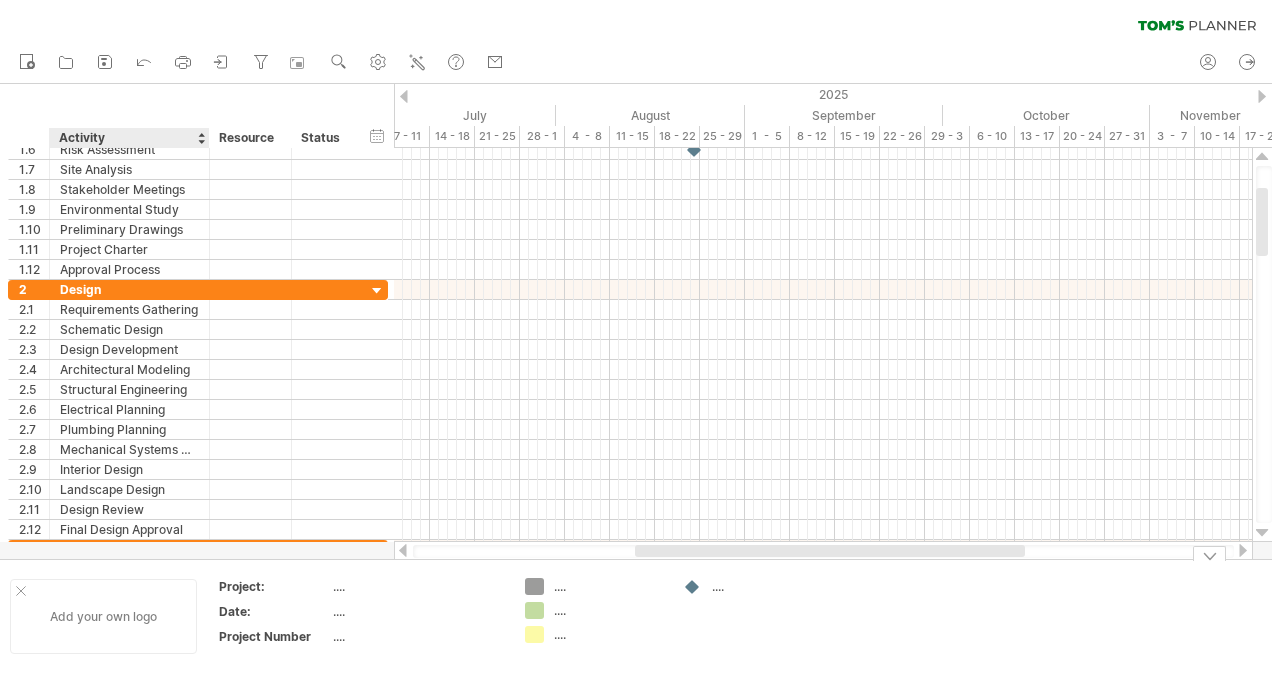 click on "Add your own logo" at bounding box center (103, 616) 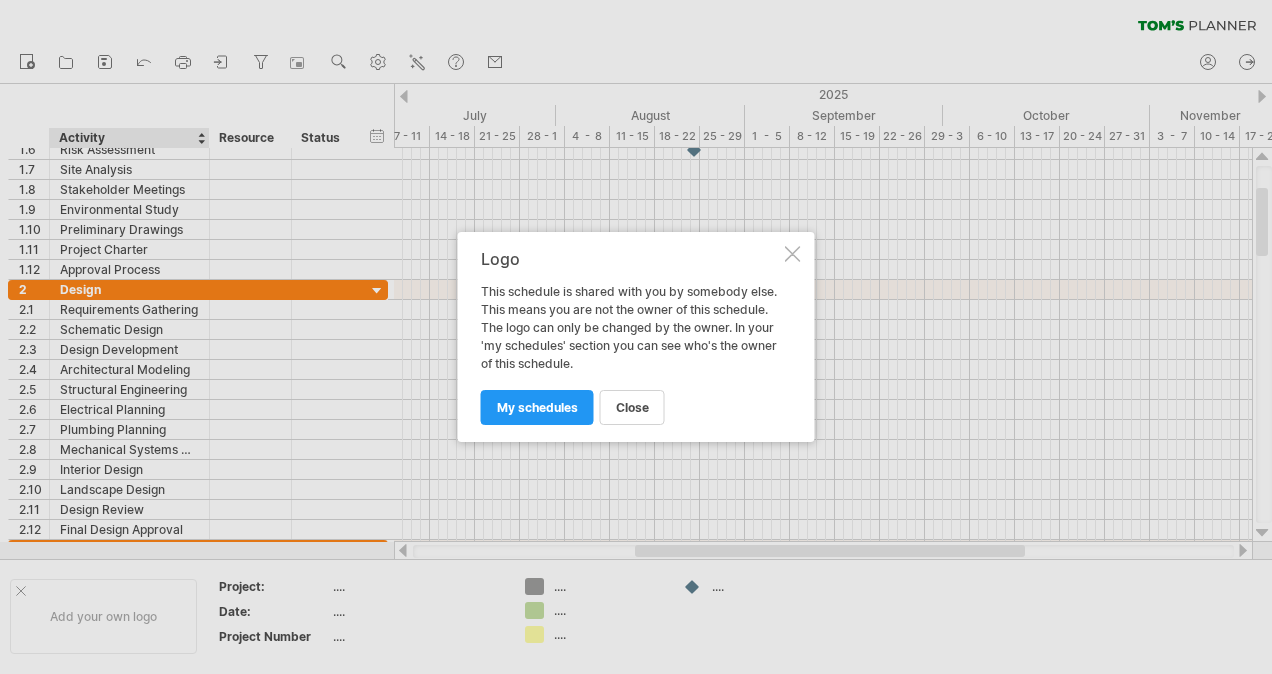 click on "Logo This schedule is shared with you by somebody else. This means you are not the owner of this schedule. The logo can only be changed by the owner. In your 'my schedules' section you can see who's the owner of this schedule. close my schedules" at bounding box center (636, 337) 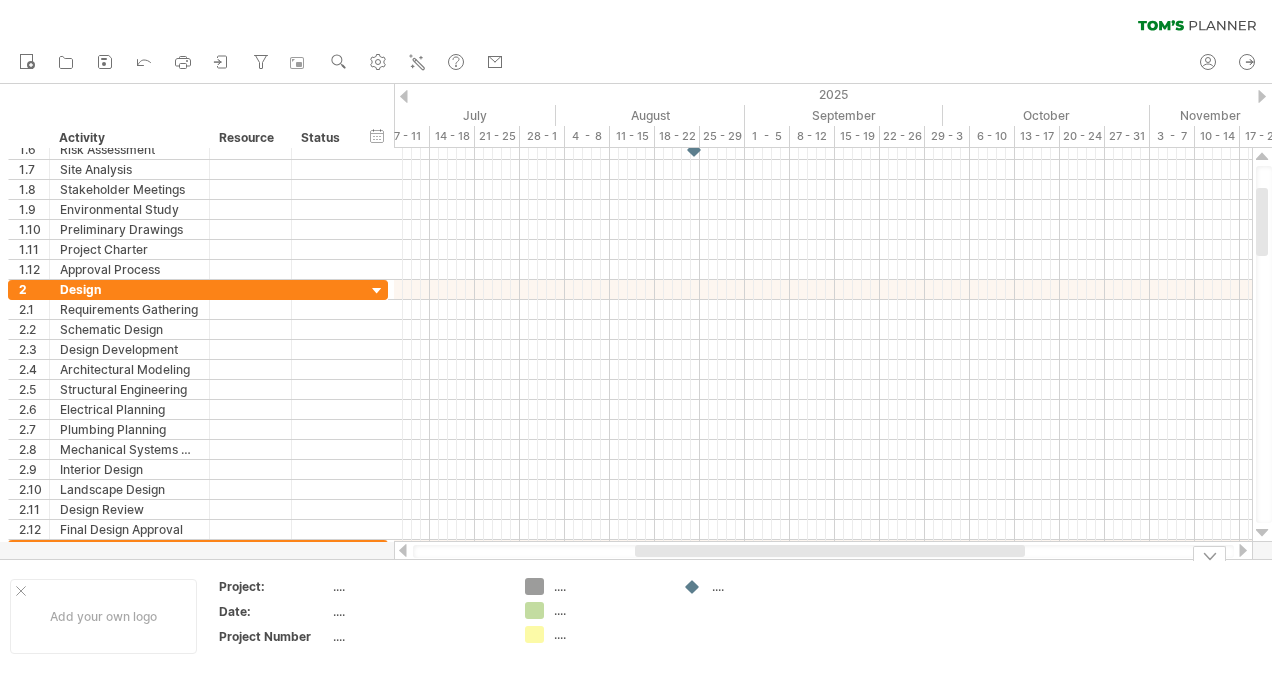 click on "...." at bounding box center [608, 586] 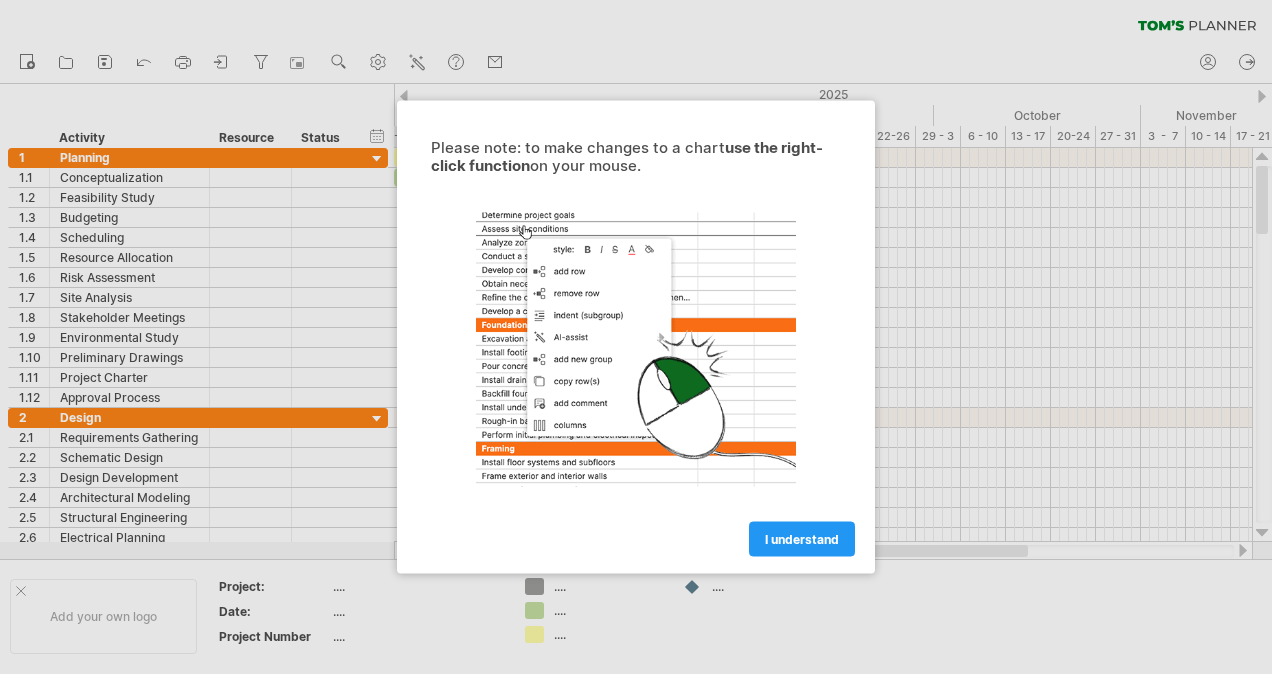 scroll, scrollTop: 0, scrollLeft: 0, axis: both 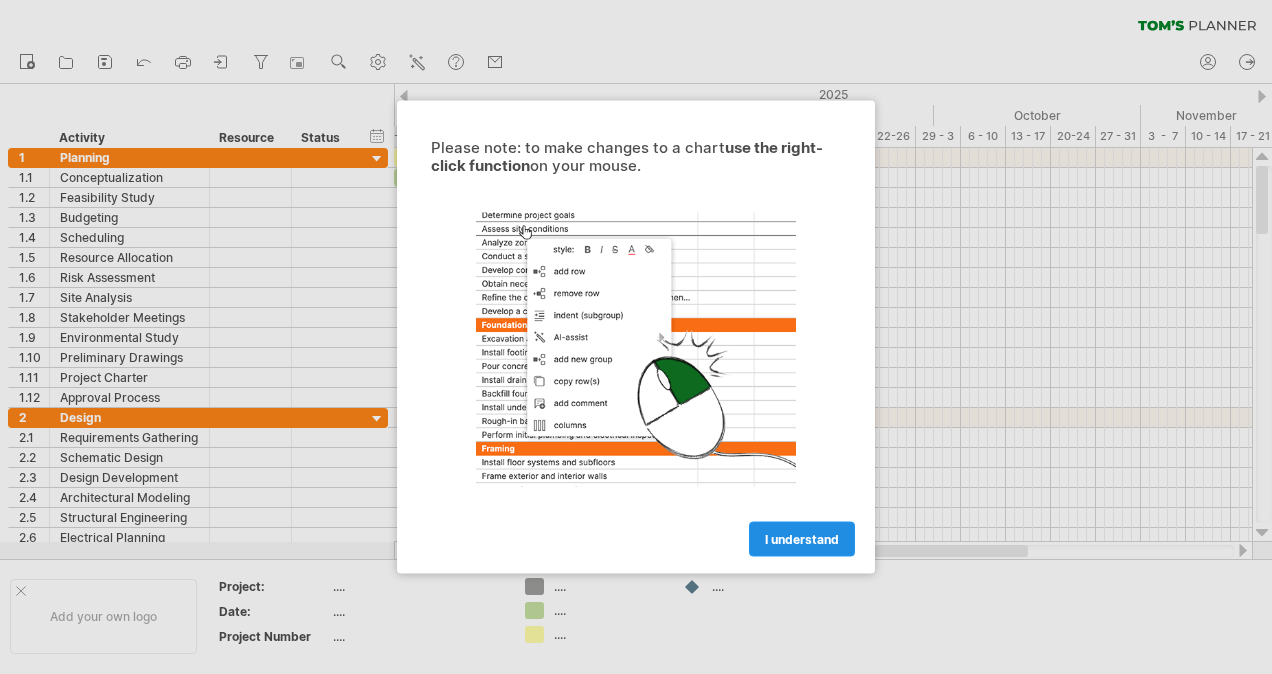 click on "I understand" at bounding box center [802, 539] 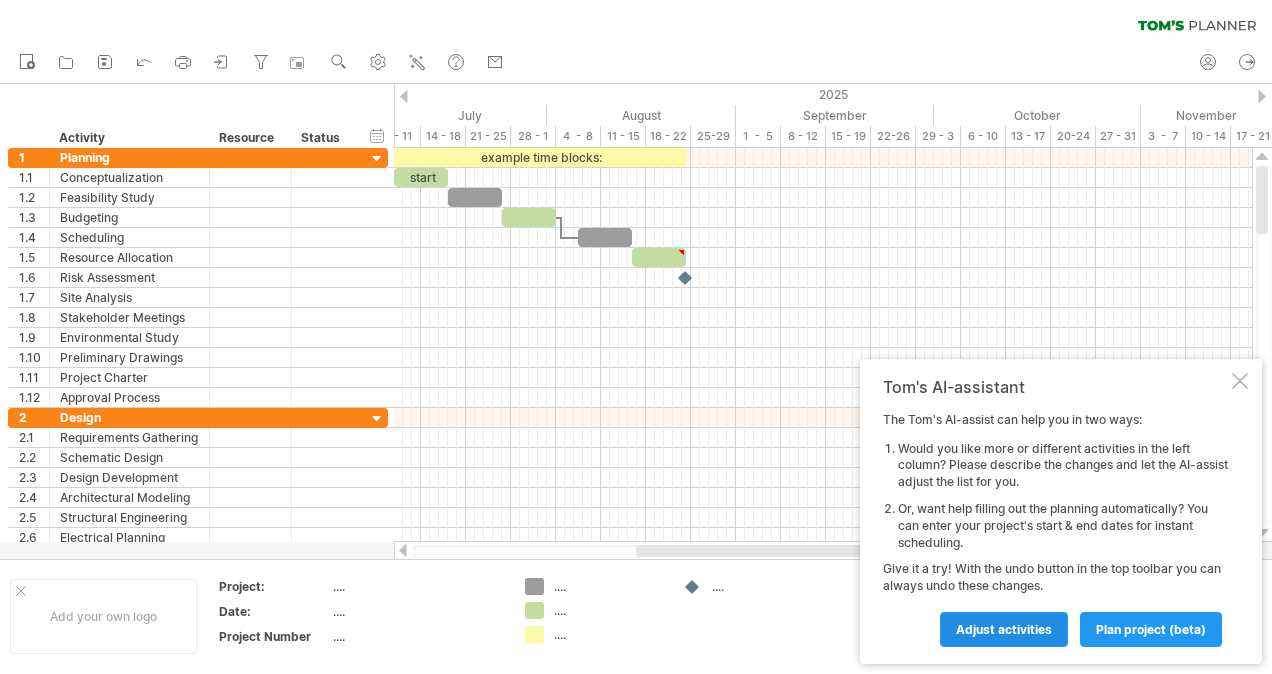 click on "Adjust activities" at bounding box center [1004, 629] 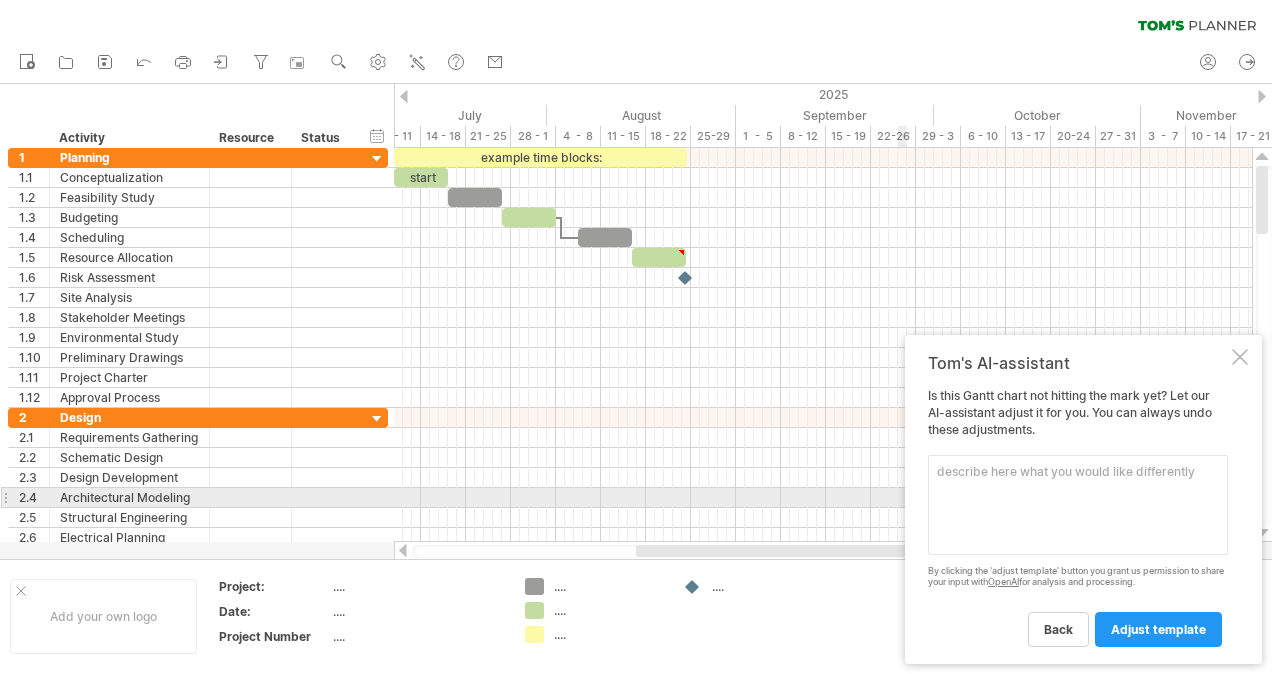 click at bounding box center [1078, 505] 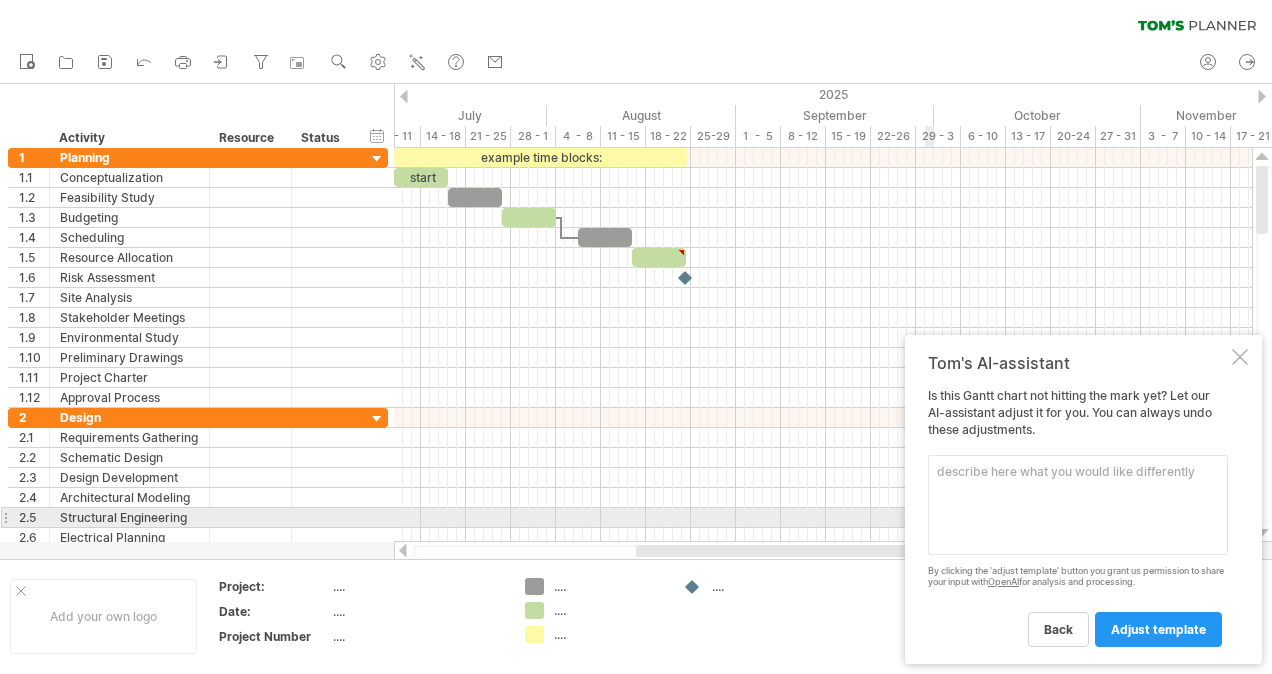 click at bounding box center [1078, 505] 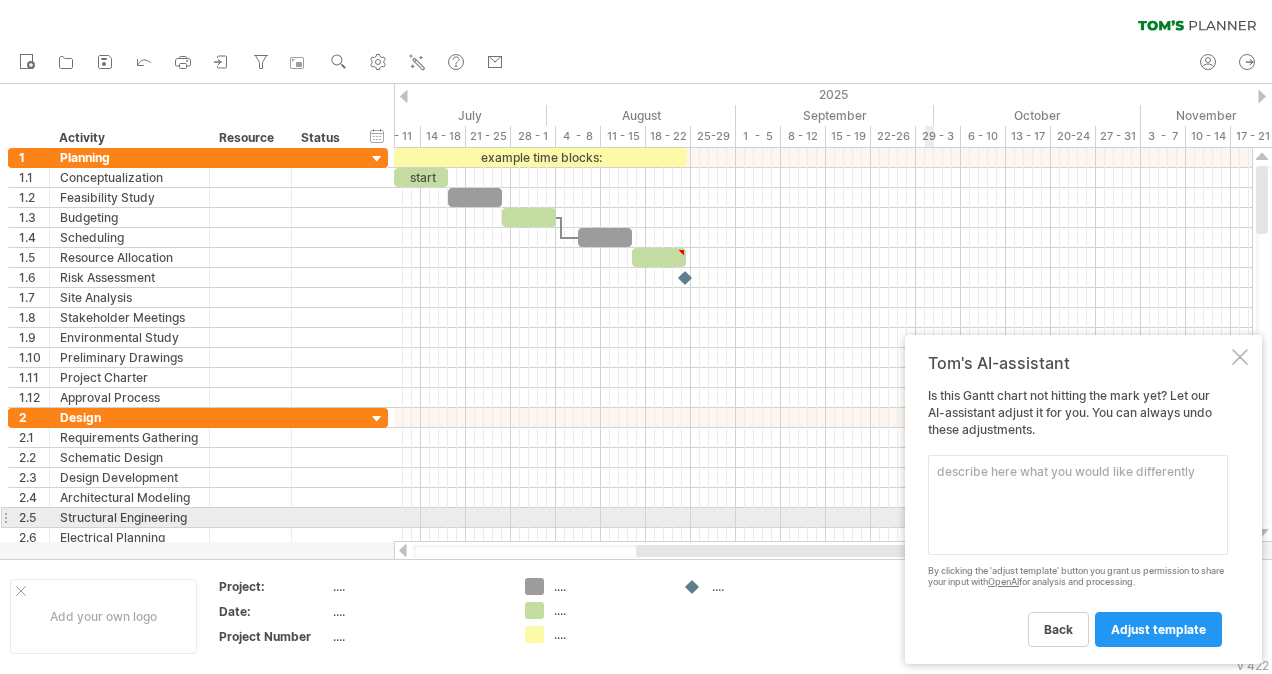 paste on "Objective	Key Activities	Intended Outputs	Projected Deadlines
1. Systematic Review of Trauma Data Quality Improvement Initiatives in LMICs	- Complete data extraction
- Conduct quality appraisal and risk of bias assessment
- Perform synthesis of findings
- Draft and revise manuscript	- Completed systematic review manuscript
- Submission to peer-reviewed journal	October 2025
2. Readiness for Quality Improvement in Emergency Departments using MUSIQ	- Incorporate supervisor feedback
- Finalize manuscript
- Submit to peer-reviewed journal	- Published manuscript on readiness assessment	Submit by end of August 2025
Decision by November 2025
3. Trauma Registry Data Quality (Case/Variables Completeness and Accuracy)	- Finalize data cleaning from 8 hospitals
- Conduct data analysis
- Draft and revise manuscript	- Manuscript on trauma registry data quality
- Submission to peer-reviewed journal	Manuscript draft: September 2025
Submission: October 2025
4. Stakeholders’ Needs and Desires to Use Trauma Registry Data	- Fi..." 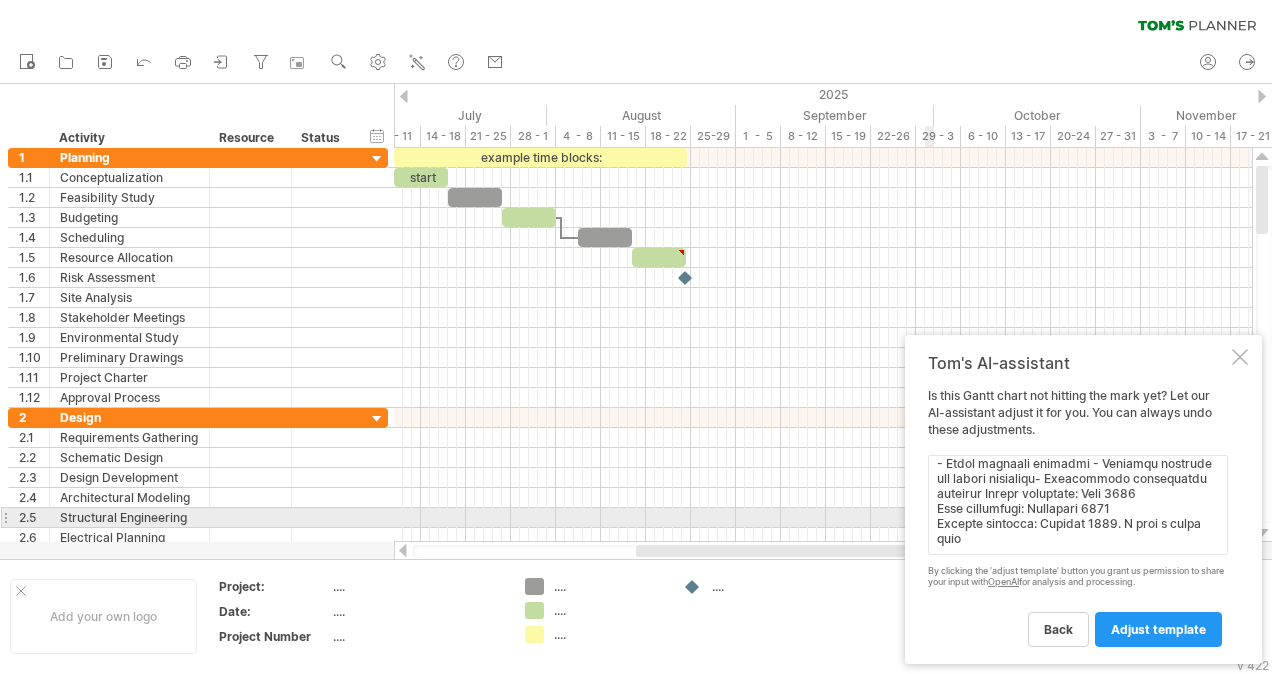 scroll, scrollTop: 519, scrollLeft: 0, axis: vertical 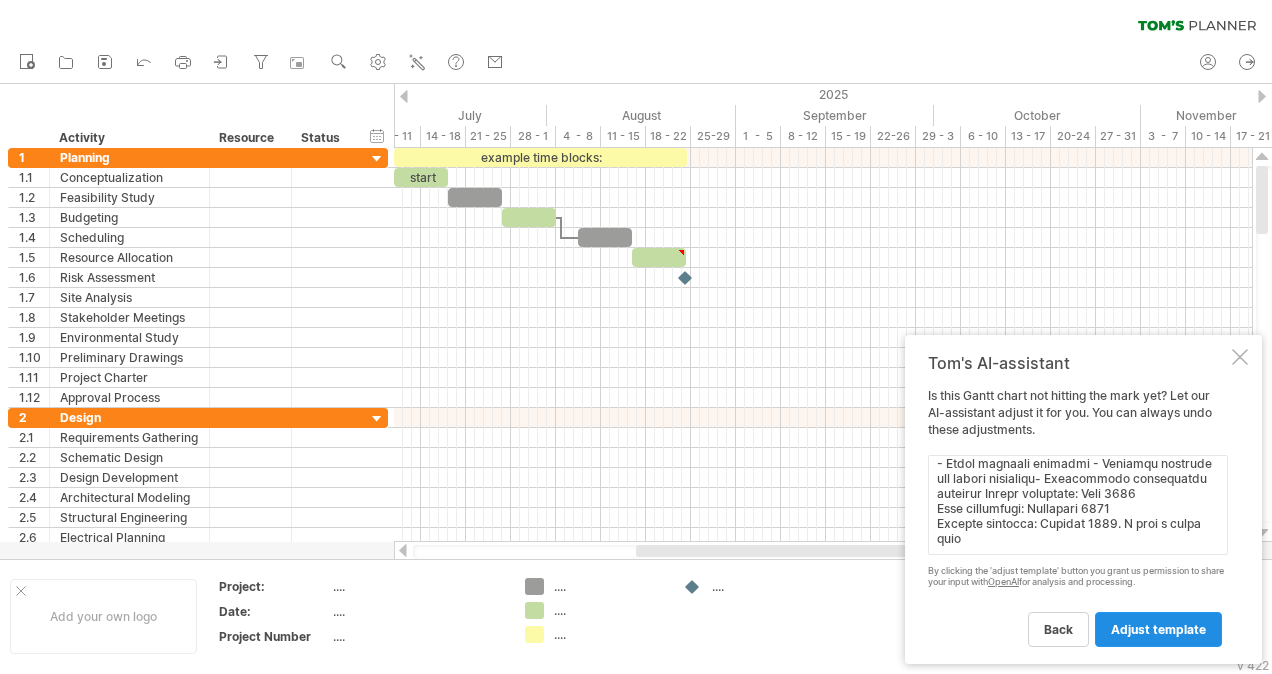 type on "Objective Key Activities Intended Outputs Projected Deadlines
1. Systematic Review of Trauma Data Quality Improvement Initiatives in LMICs - Complete data extraction
- Conduct quality appraisal and risk of bias assessment
- Perform synthesis of findings
- Draft and revise manuscript - Completed systematic review manuscript
- Submission to peer-reviewed journal October 2025
2. Readiness for Quality Improvement in Emergency Departments using MUSIQ - Incorporate supervisor feedback
- Finalize manuscript
- Submit to peer-reviewed journal - Published manuscript on readiness assessment Submit by end of August 2025
Decision by November 2025
3. Trauma Registry Data Quality (Case/Variables Completeness and Accuracy) - Finalize data cleaning from 8 hospitals
- Conduct data analysis
- Draft and revise manuscript - Manuscript on trauma registry data quality
- Submission to peer-reviewed journal Manuscript draft: September 2025
Submission: October 2025
4. Stakeholders’ Needs and Desires to Use Trauma Registry Data - Fi..." 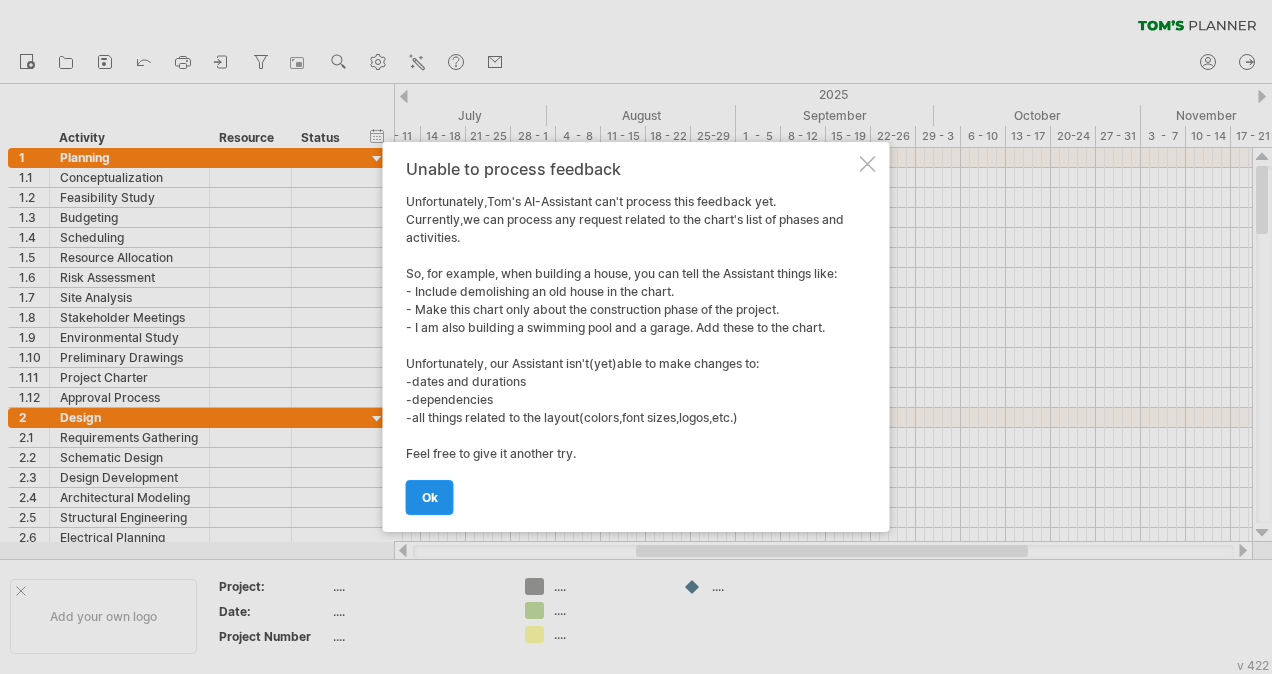 click on "ok" at bounding box center [430, 497] 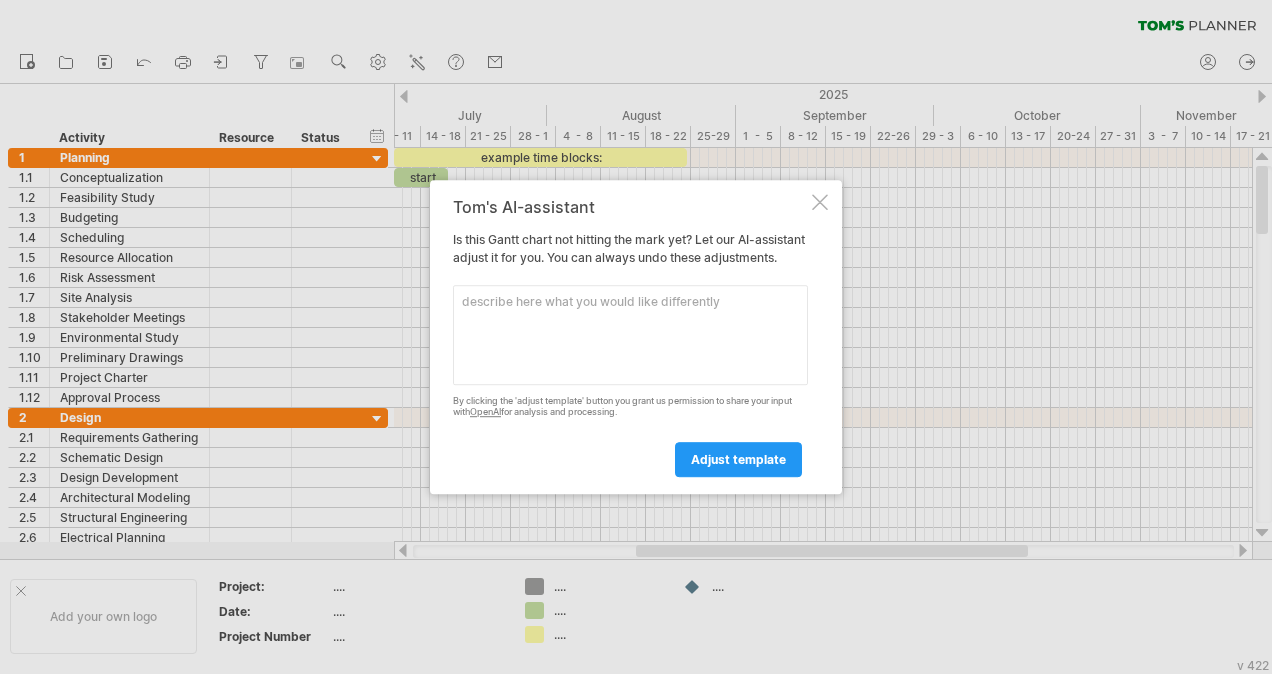 click at bounding box center [630, 335] 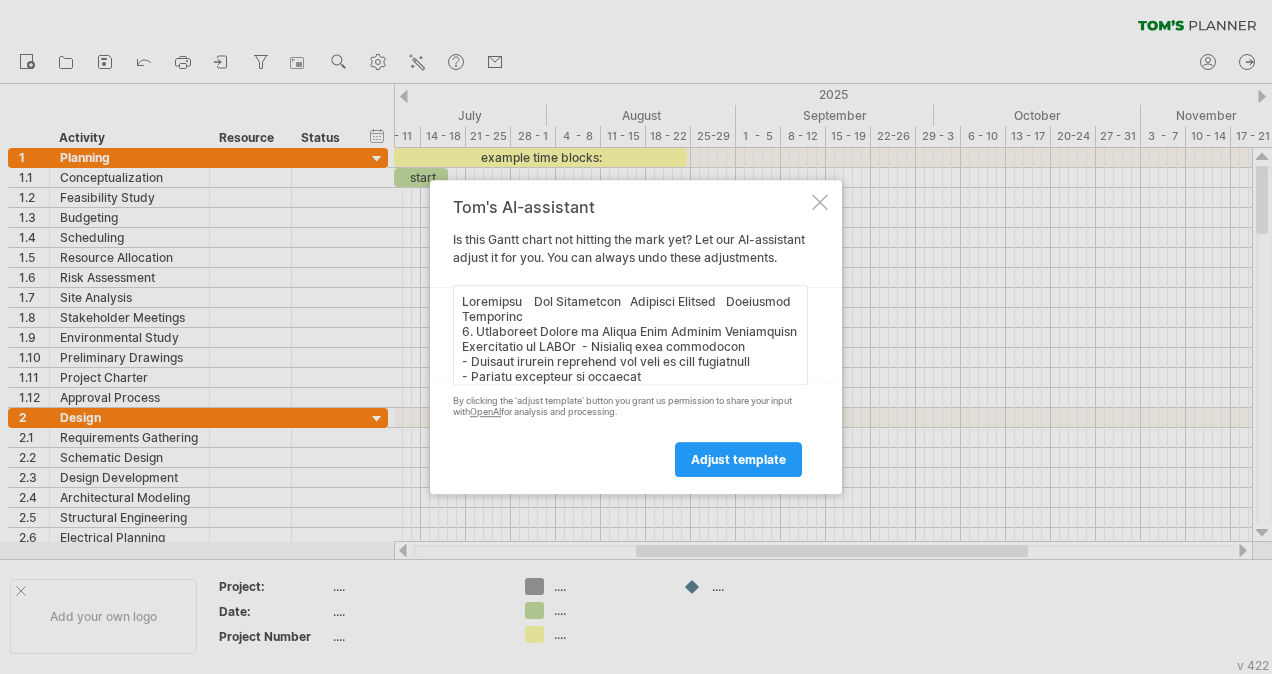 scroll, scrollTop: 470, scrollLeft: 0, axis: vertical 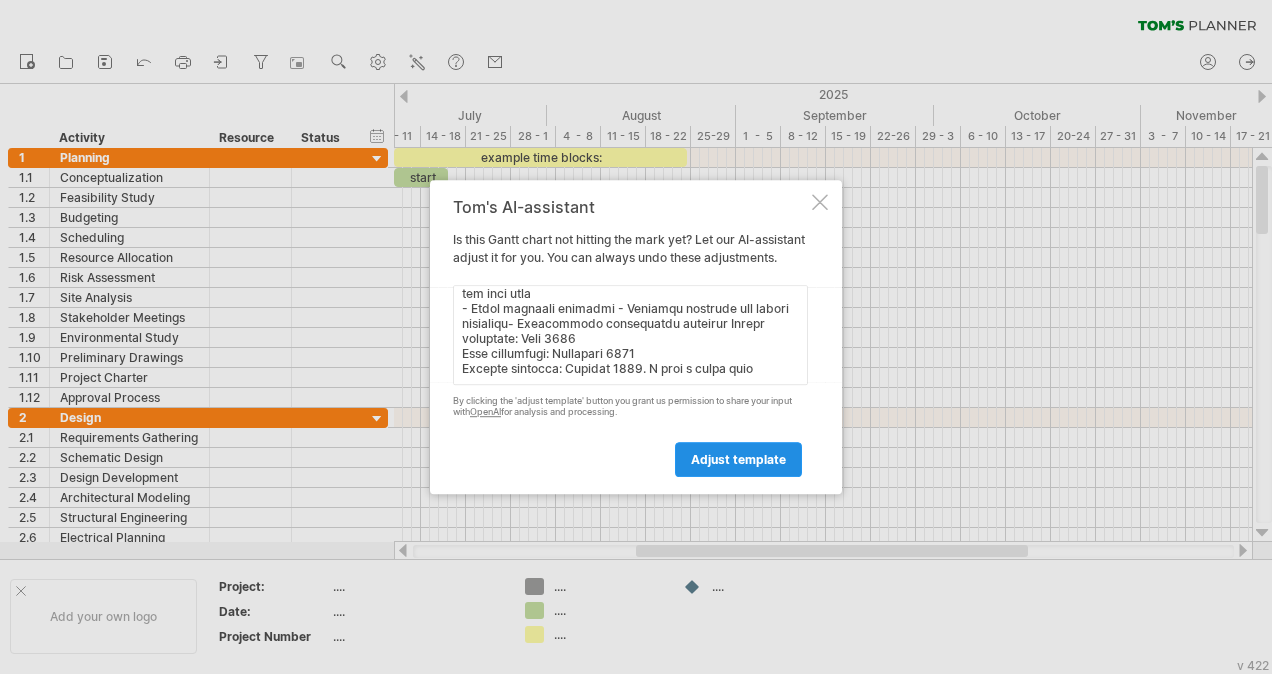 type on "Objective Key Activities Intended Outputs Projected Deadlines
1. Systematic Review of Trauma Data Quality Improvement Initiatives in LMICs - Complete data extraction
- Conduct quality appraisal and risk of bias assessment
- Perform synthesis of findings
- Draft and revise manuscript - Completed systematic review manuscript
- Submission to peer-reviewed journal October 2025
2. Readiness for Quality Improvement in Emergency Departments using MUSIQ - Incorporate supervisor feedback
- Finalize manuscript
- Submit to peer-reviewed journal - Published manuscript on readiness assessment Submit by end of August 2025
Decision by November 2025
3. Trauma Registry Data Quality (Case/Variables Completeness and Accuracy) - Finalize data cleaning from 8 hospitals
- Conduct data analysis
- Draft and revise manuscript - Manuscript on trauma registry data quality
- Submission to peer-reviewed journal Manuscript draft: September 2025
Submission: October 2025
4. Stakeholders’ Needs and Desires to Use Trauma Registry Data - Fi..." 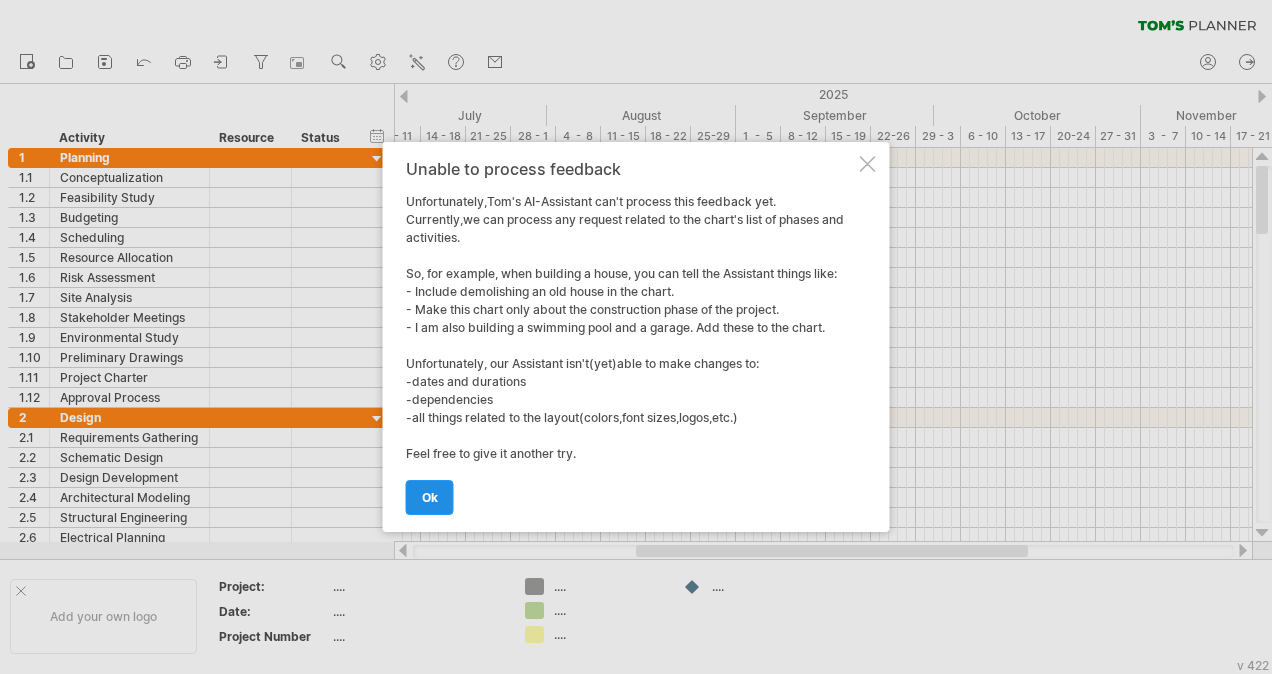 click on "ok" at bounding box center (430, 497) 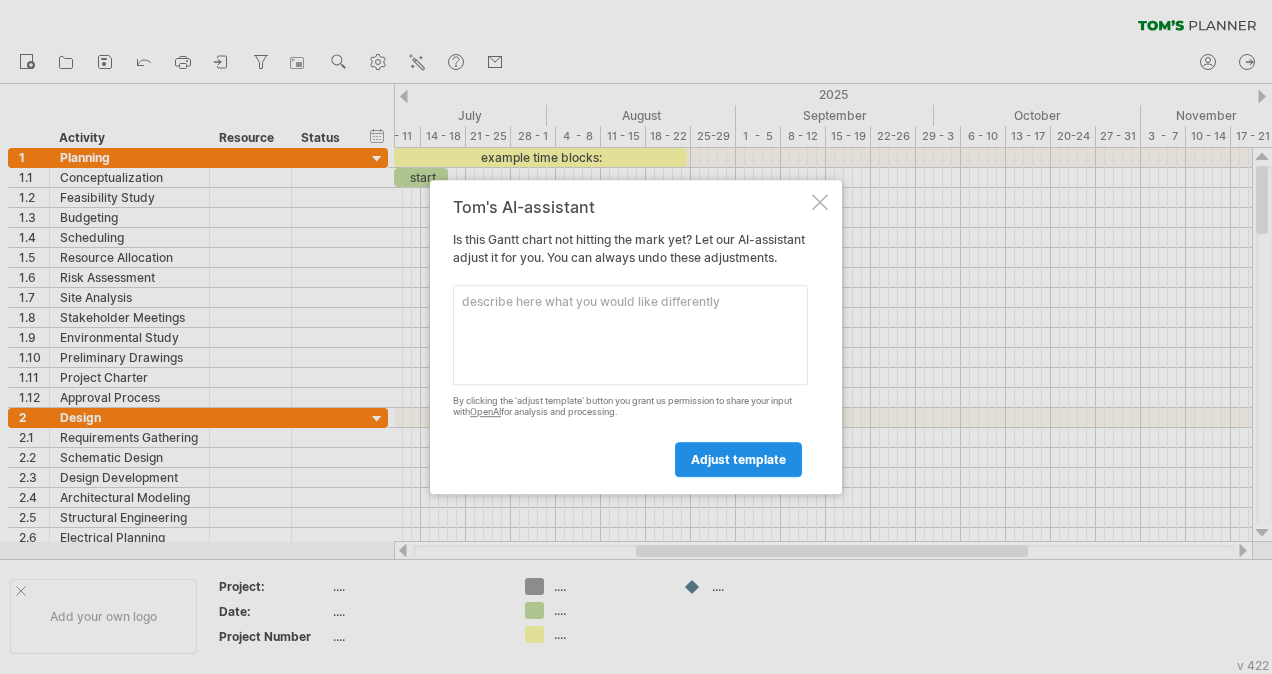 click on "adjust template" at bounding box center (738, 459) 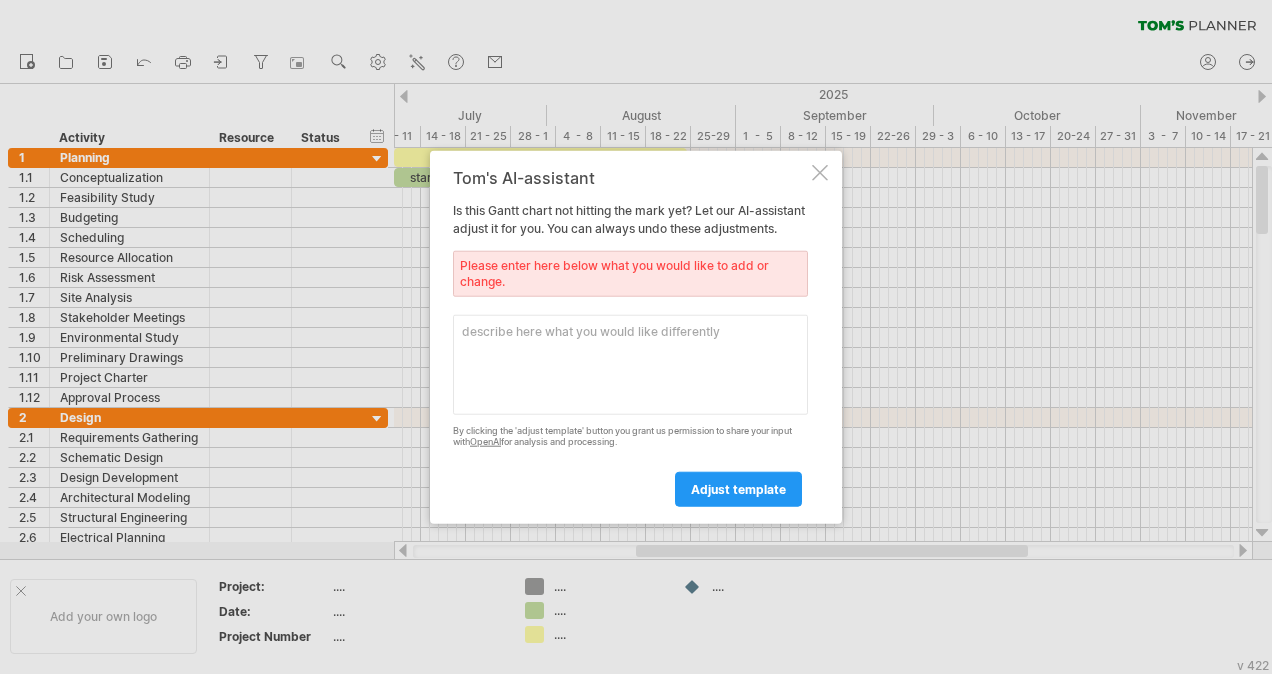 click at bounding box center [630, 365] 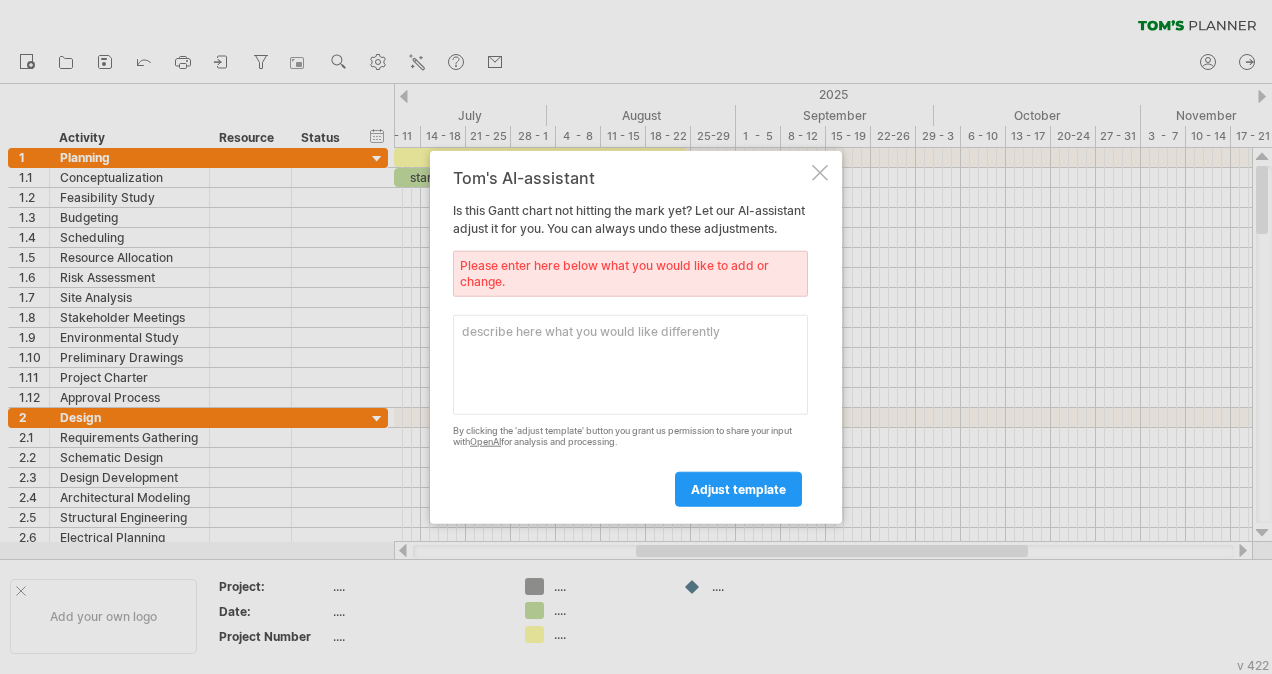 click at bounding box center (820, 173) 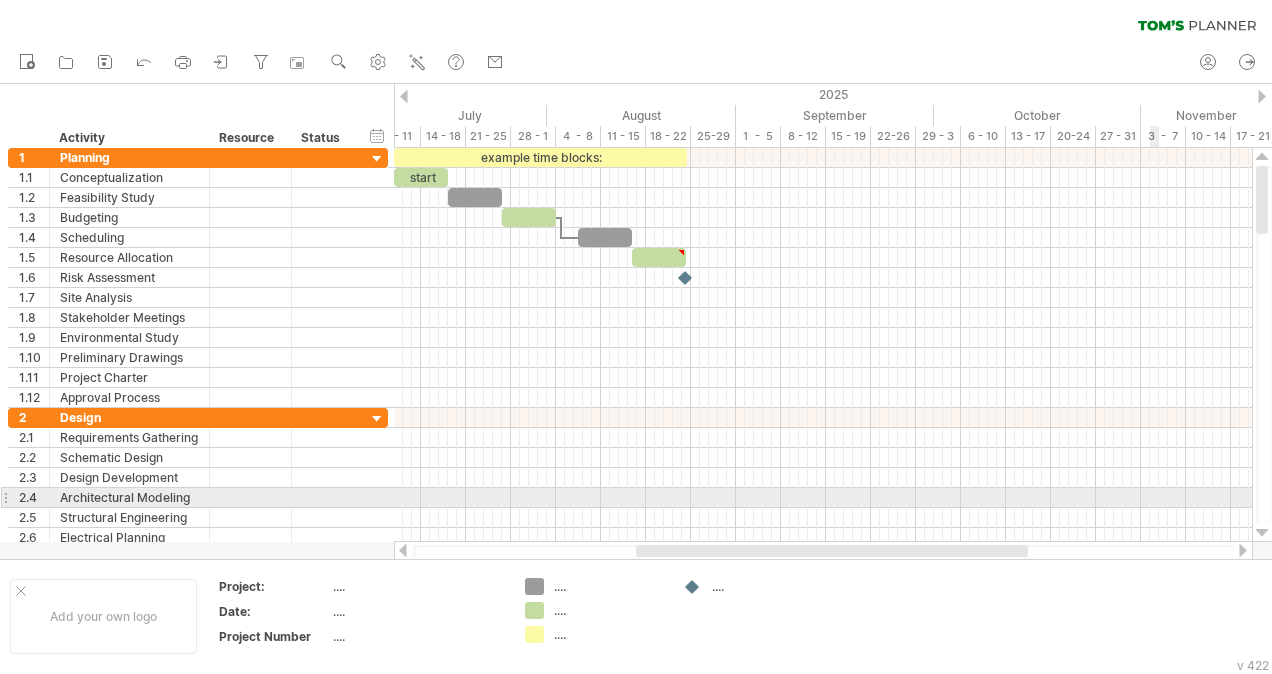 click at bounding box center [823, 498] 